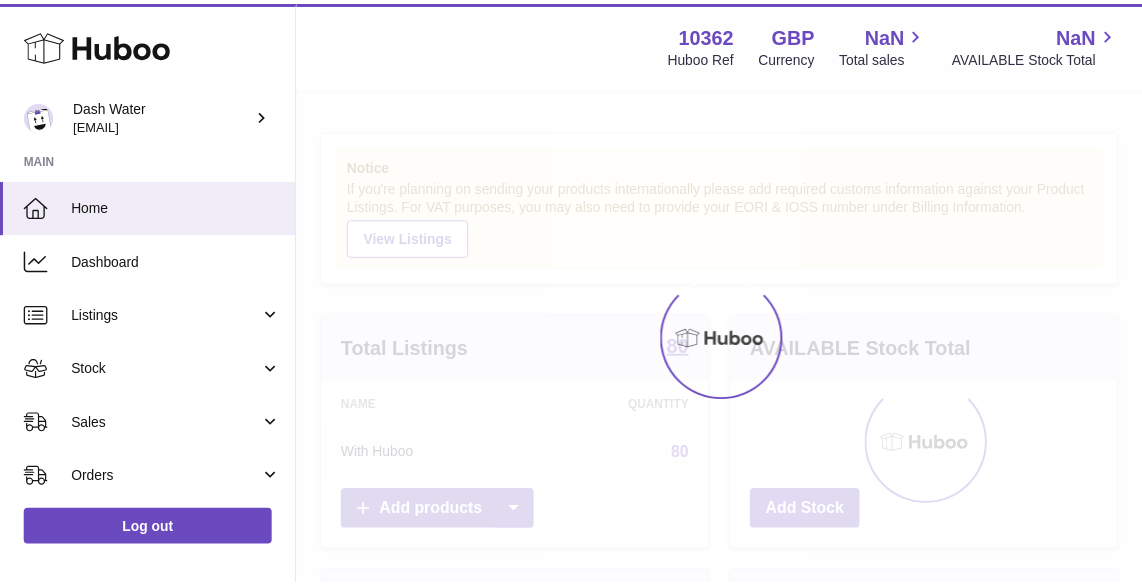 scroll, scrollTop: 0, scrollLeft: 0, axis: both 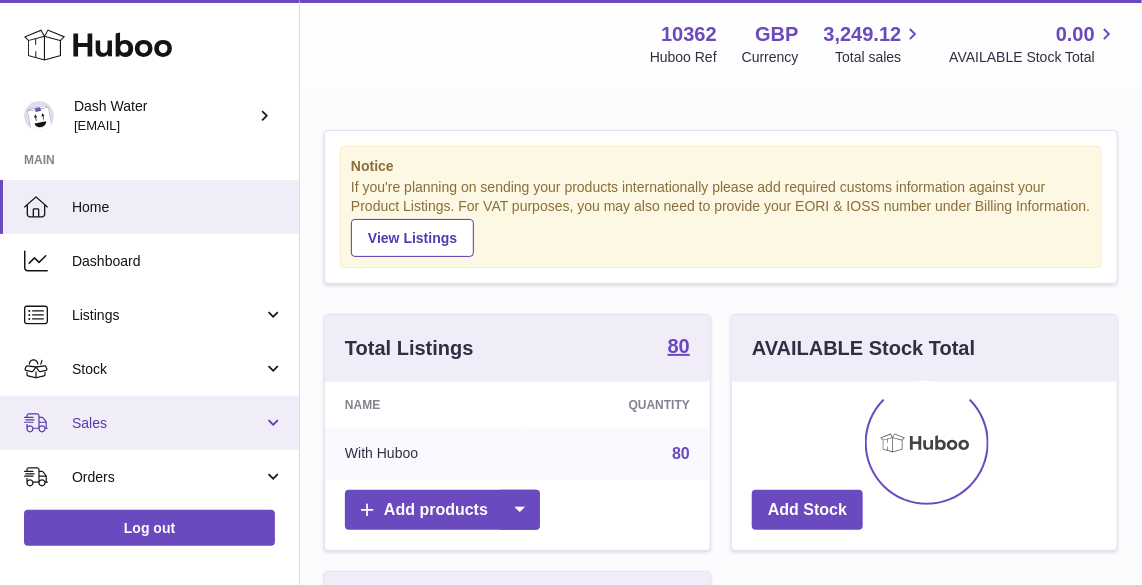 click on "Sales" at bounding box center [167, 423] 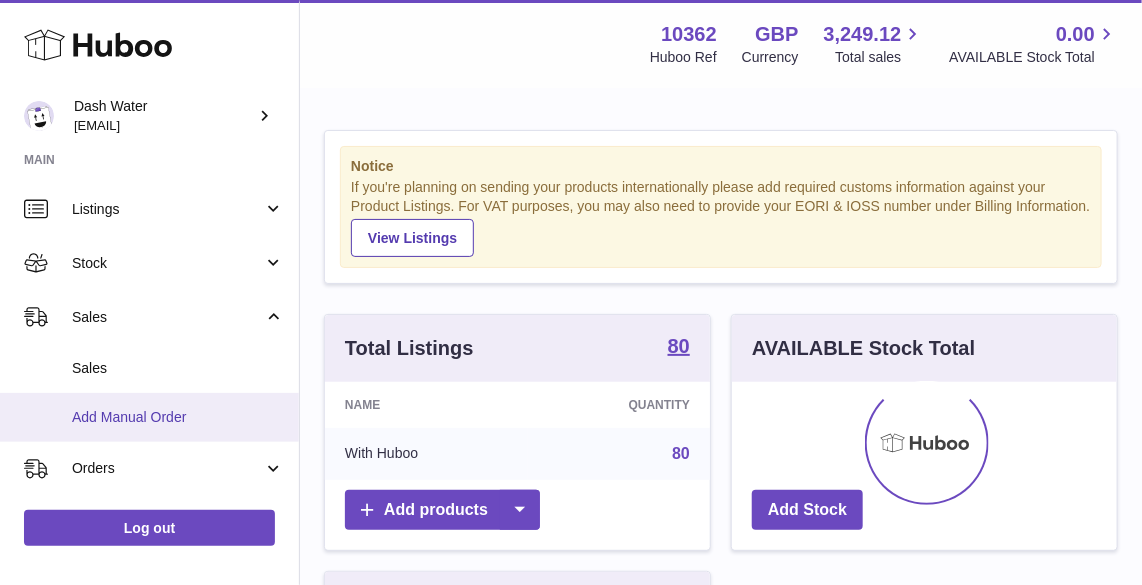 scroll, scrollTop: 108, scrollLeft: 0, axis: vertical 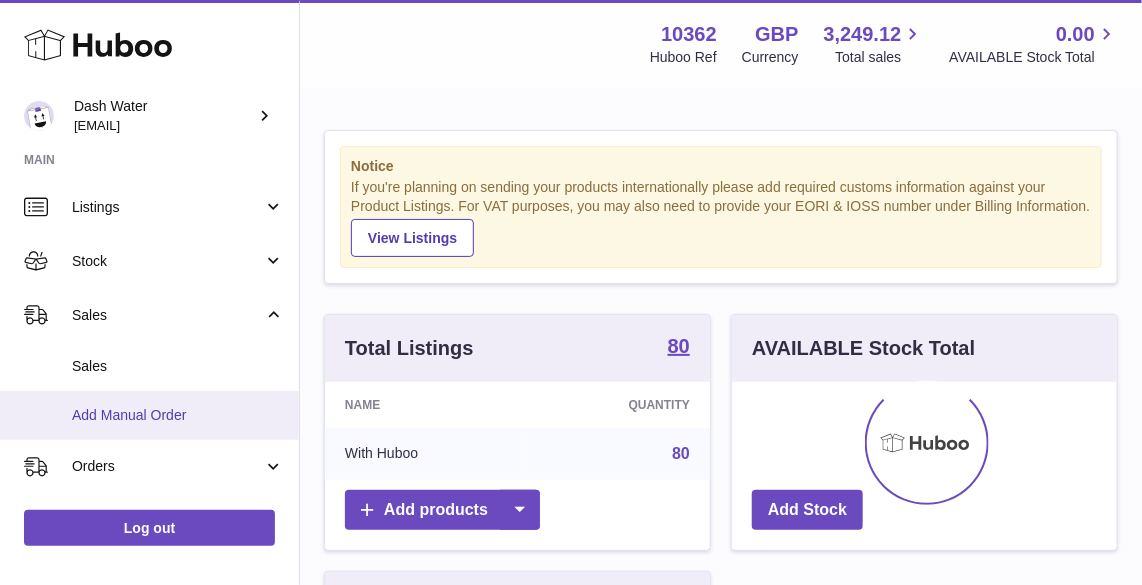 click on "Add Manual Order" at bounding box center [178, 415] 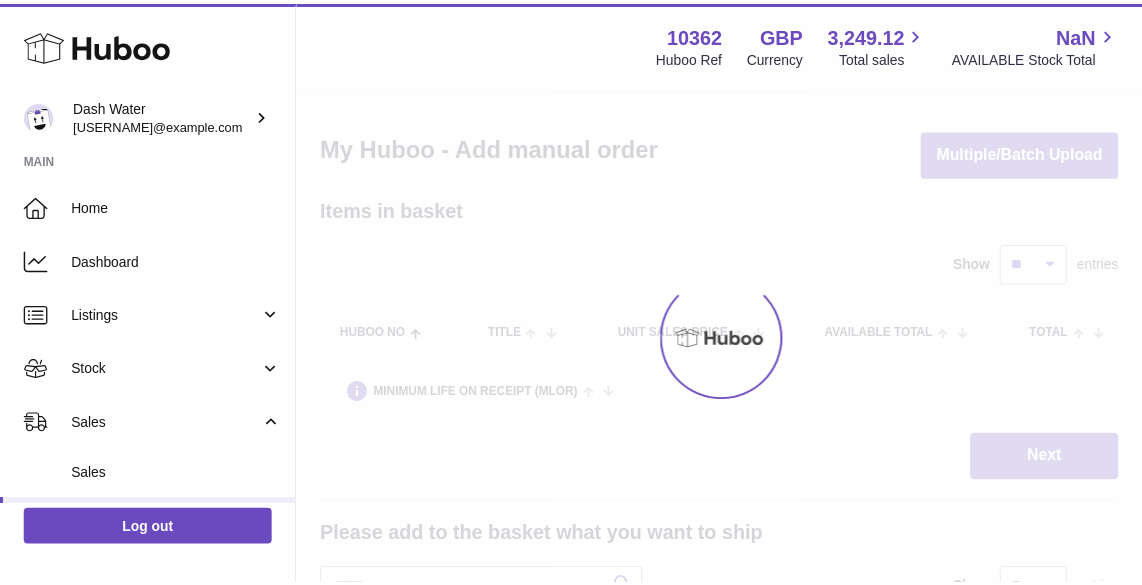 scroll, scrollTop: 0, scrollLeft: 0, axis: both 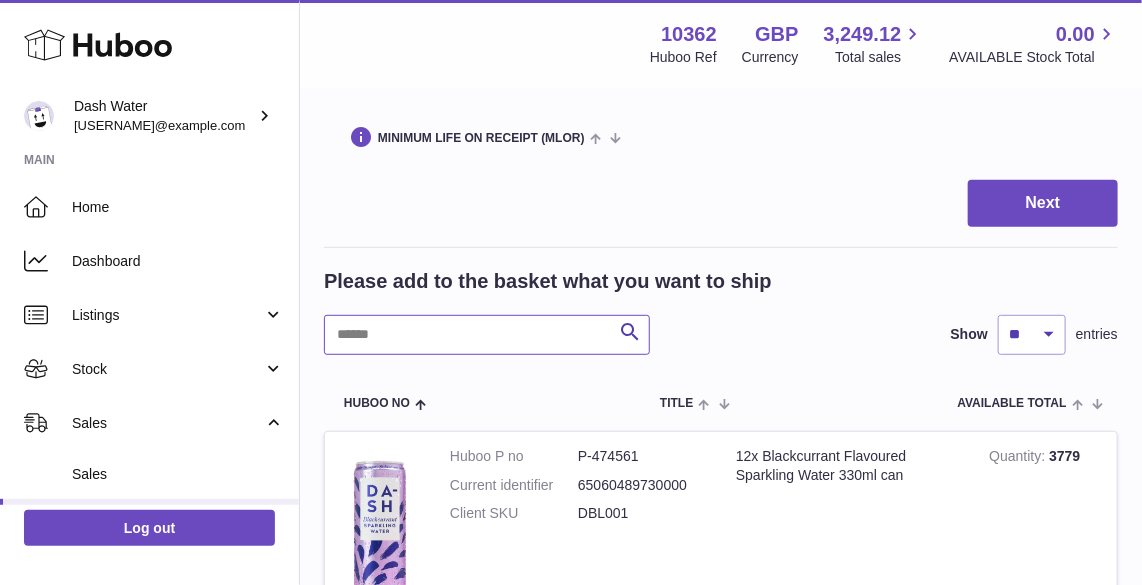 click at bounding box center [487, 335] 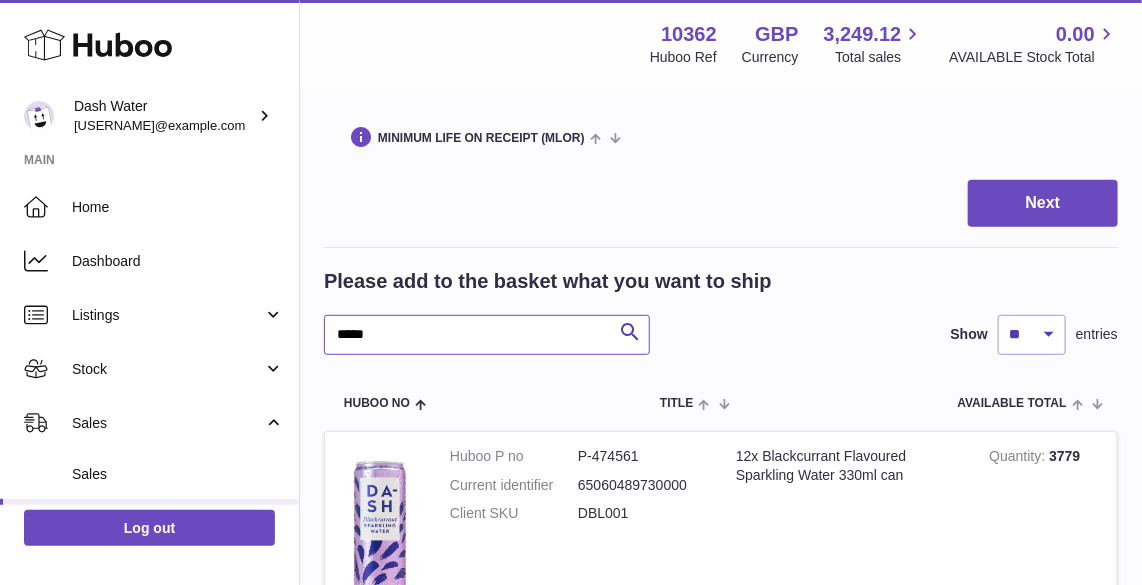 type on "*****" 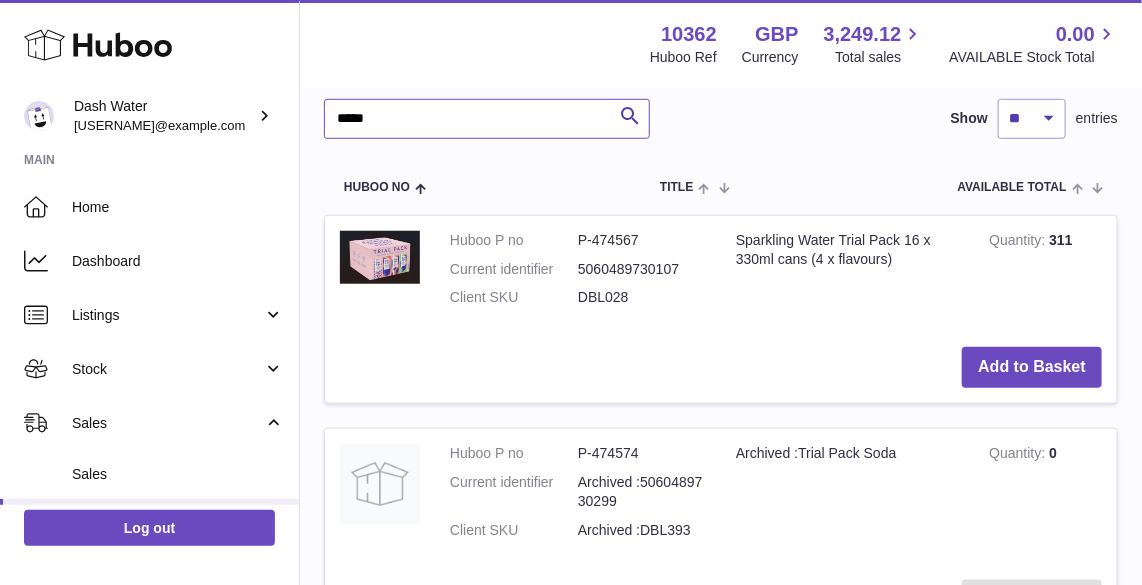 scroll, scrollTop: 474, scrollLeft: 0, axis: vertical 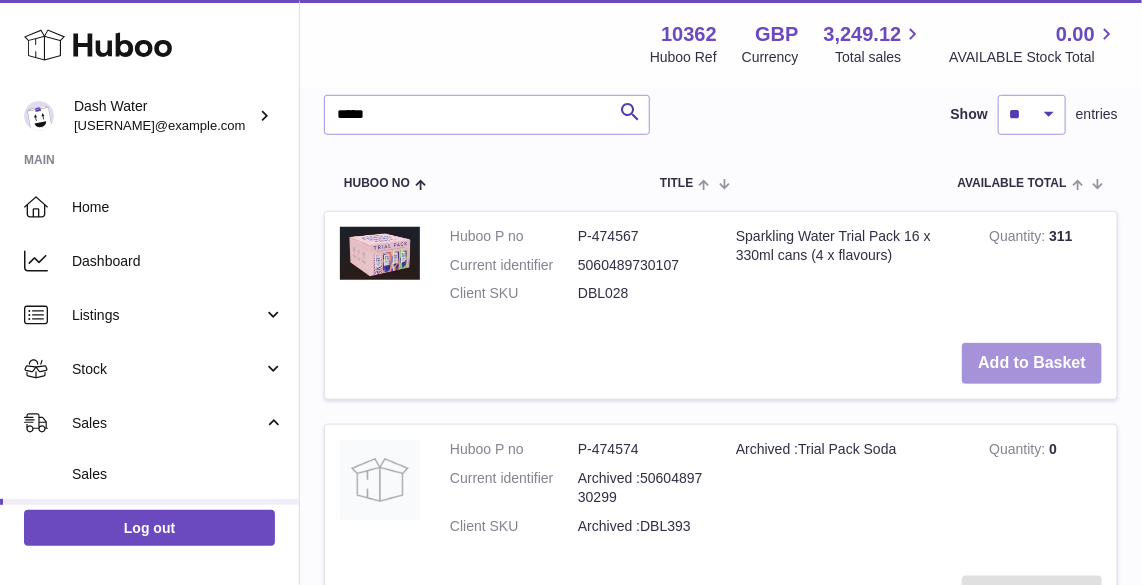 click on "Add to Basket" at bounding box center (1032, 363) 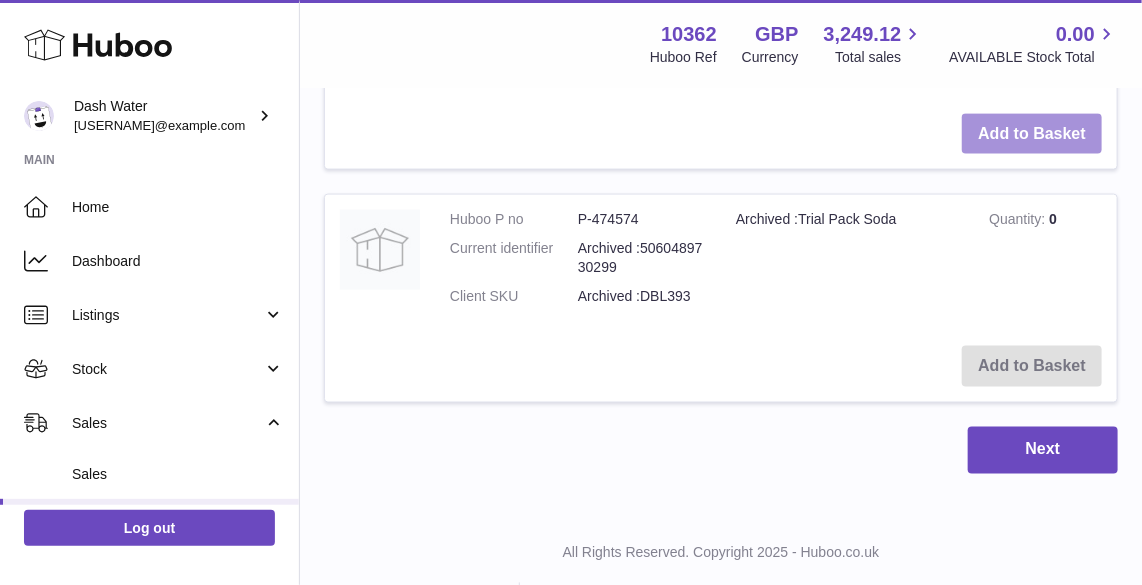 scroll, scrollTop: 990, scrollLeft: 0, axis: vertical 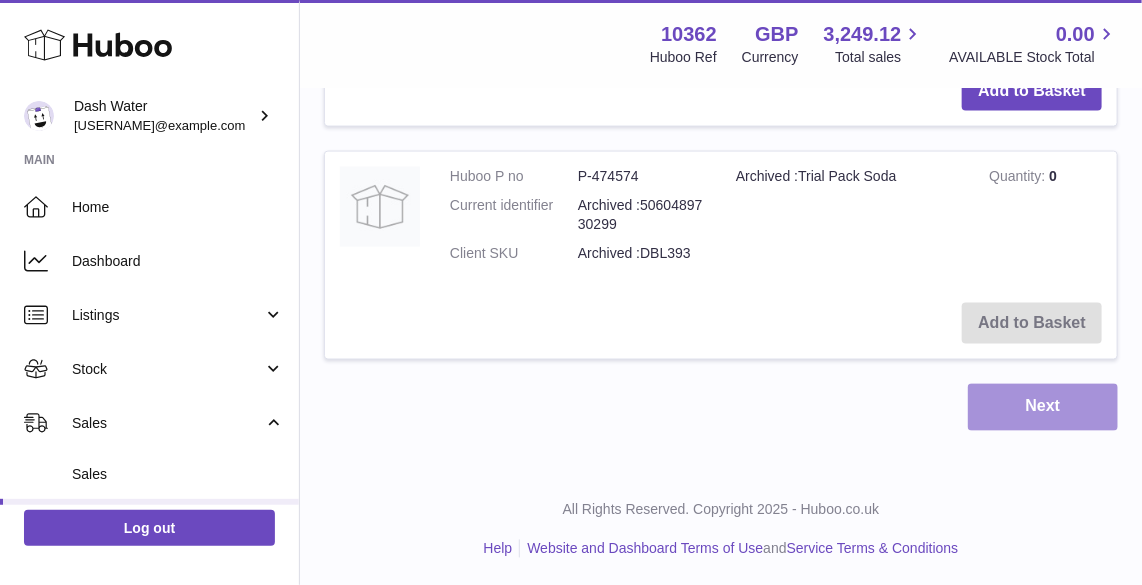 click on "Next" at bounding box center [1043, 407] 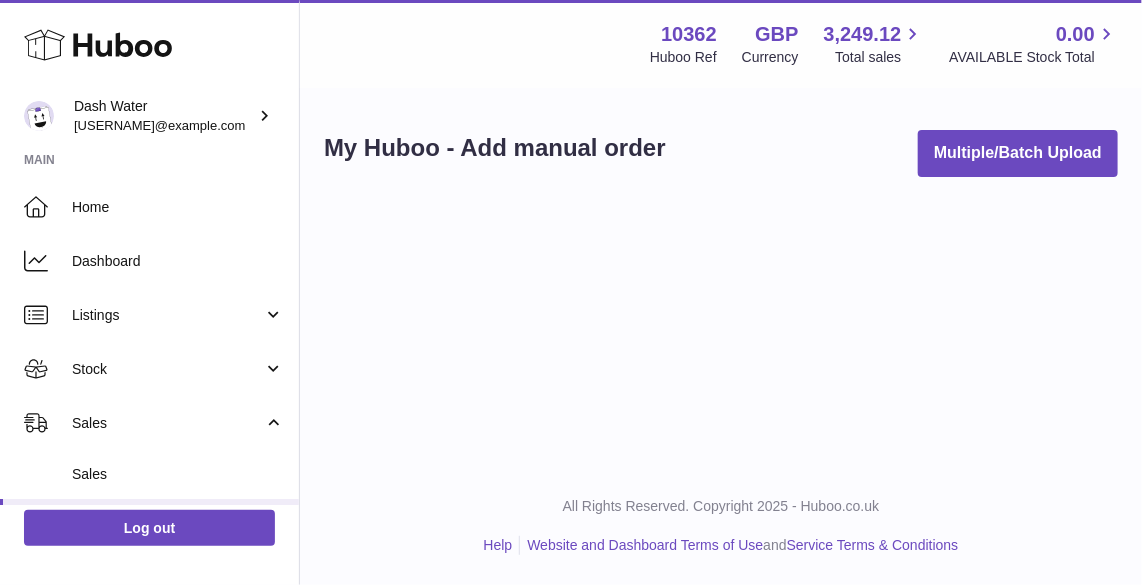 scroll, scrollTop: 0, scrollLeft: 0, axis: both 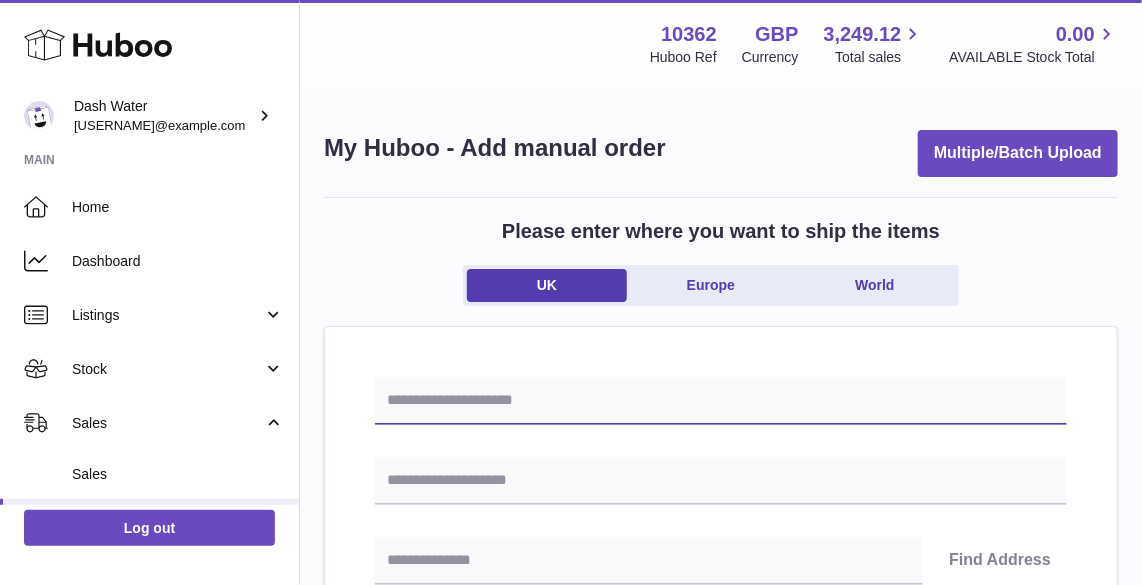 click at bounding box center (721, 401) 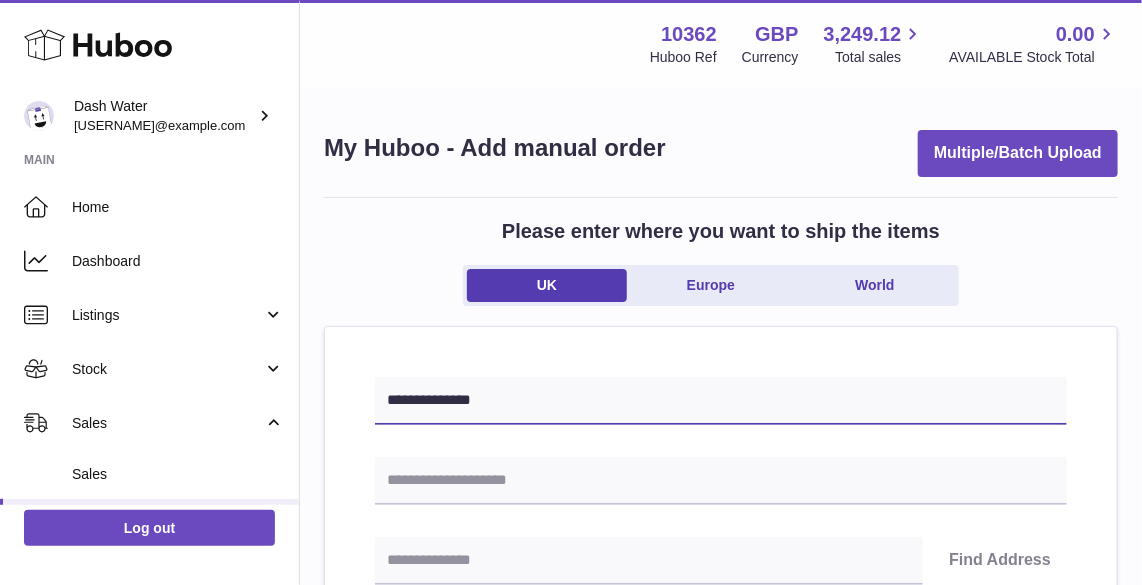 type on "**********" 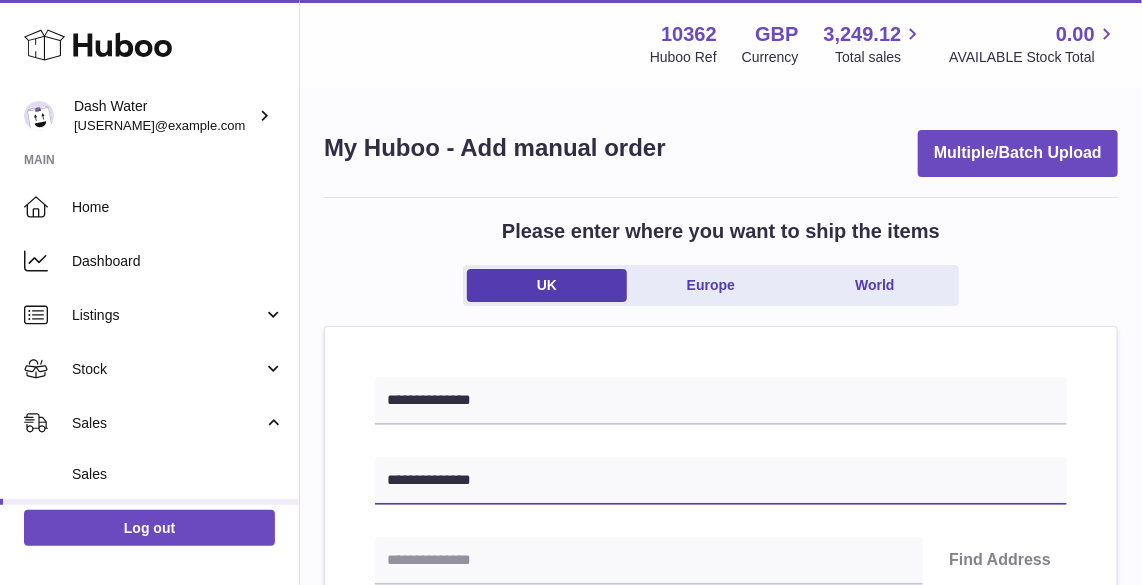 type on "**********" 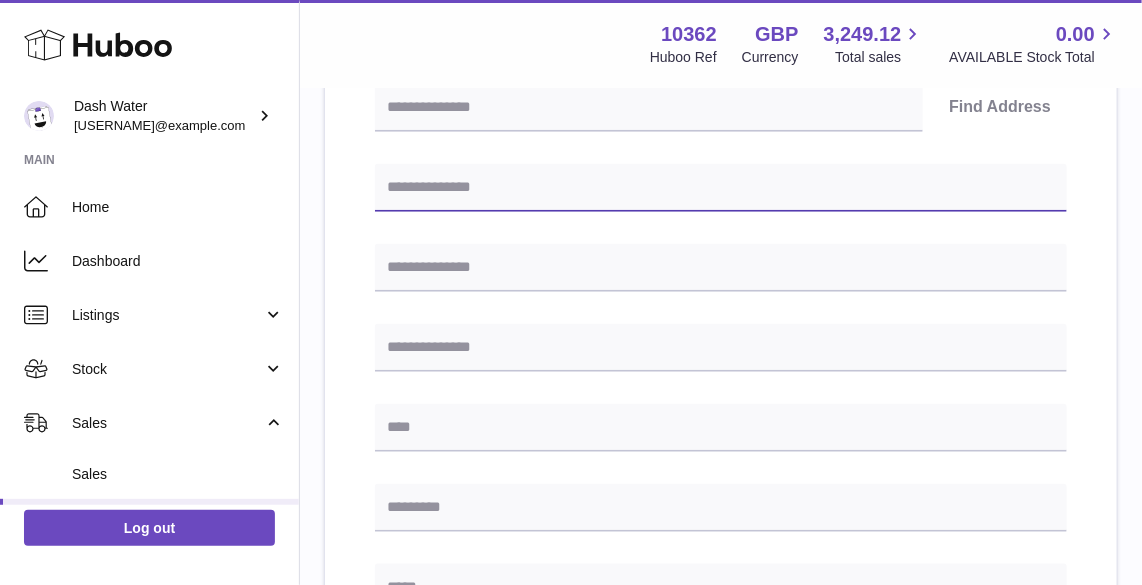 scroll, scrollTop: 454, scrollLeft: 0, axis: vertical 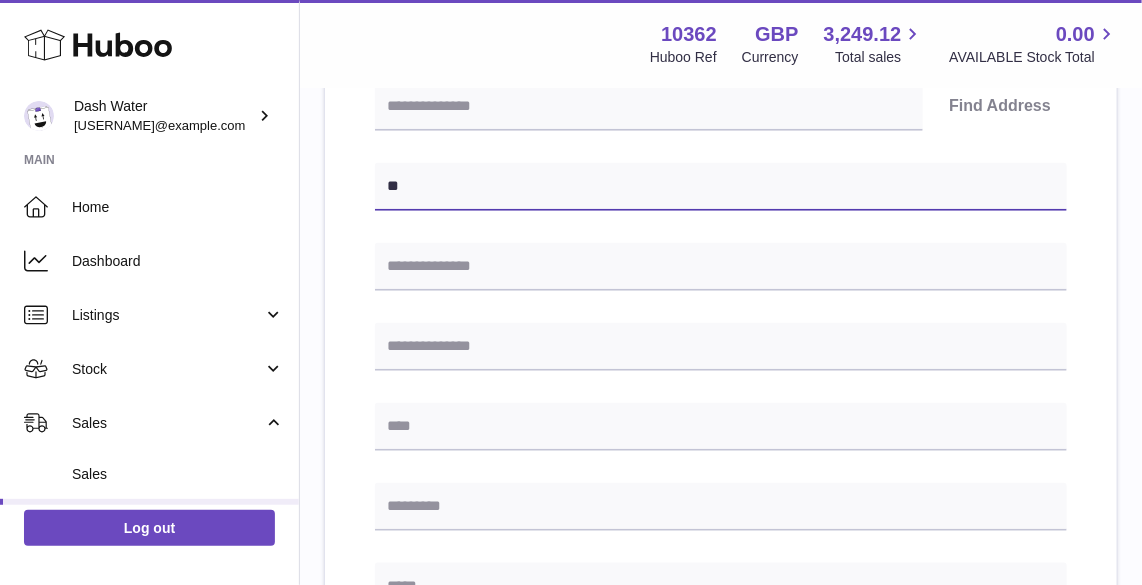 type on "*" 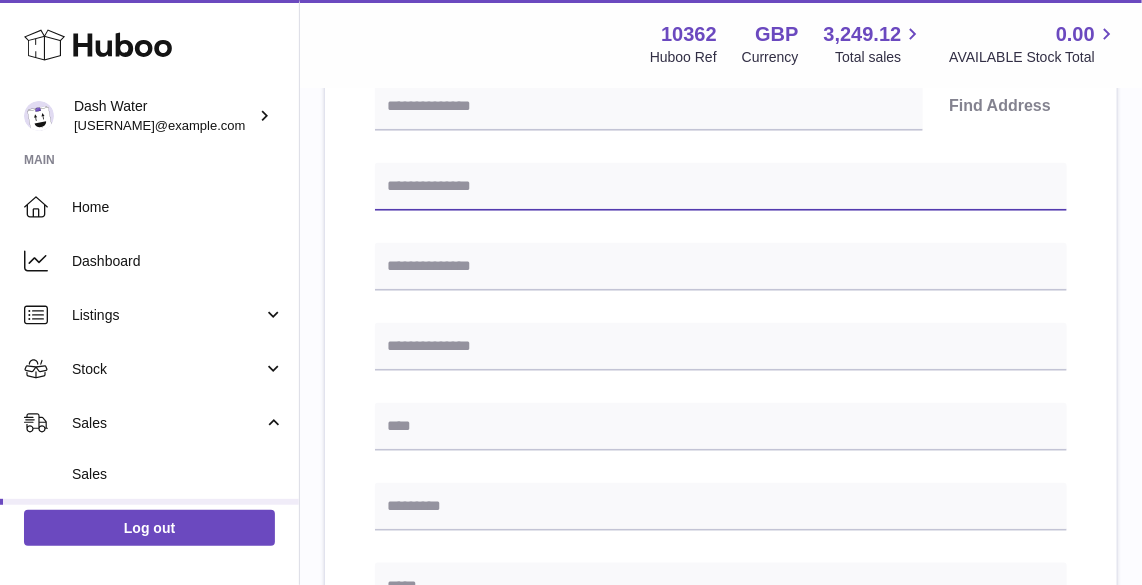 paste on "**********" 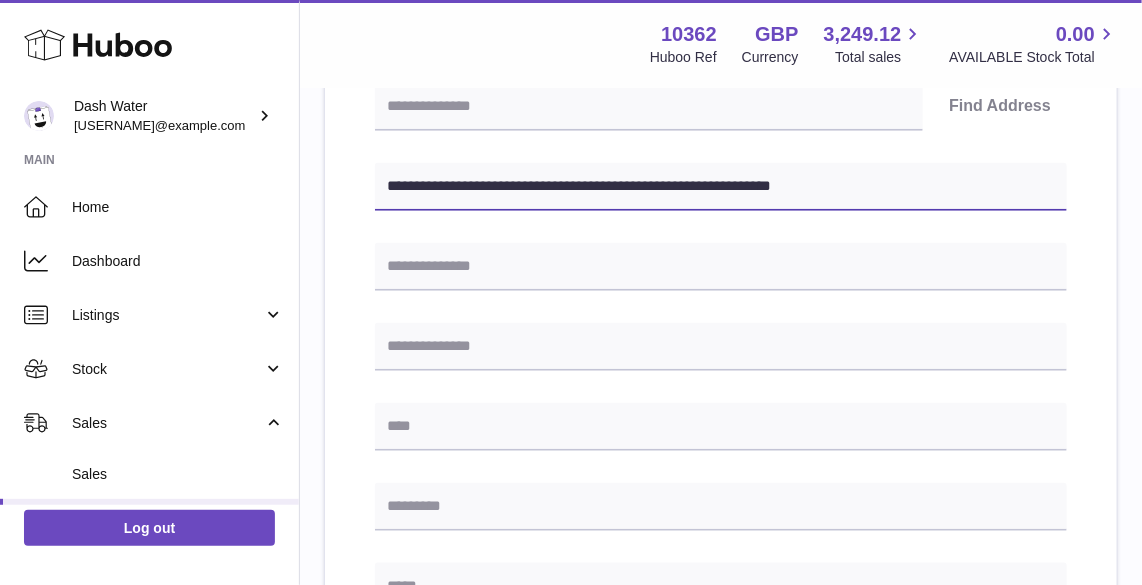 drag, startPoint x: 498, startPoint y: 179, endPoint x: 887, endPoint y: 201, distance: 389.6216 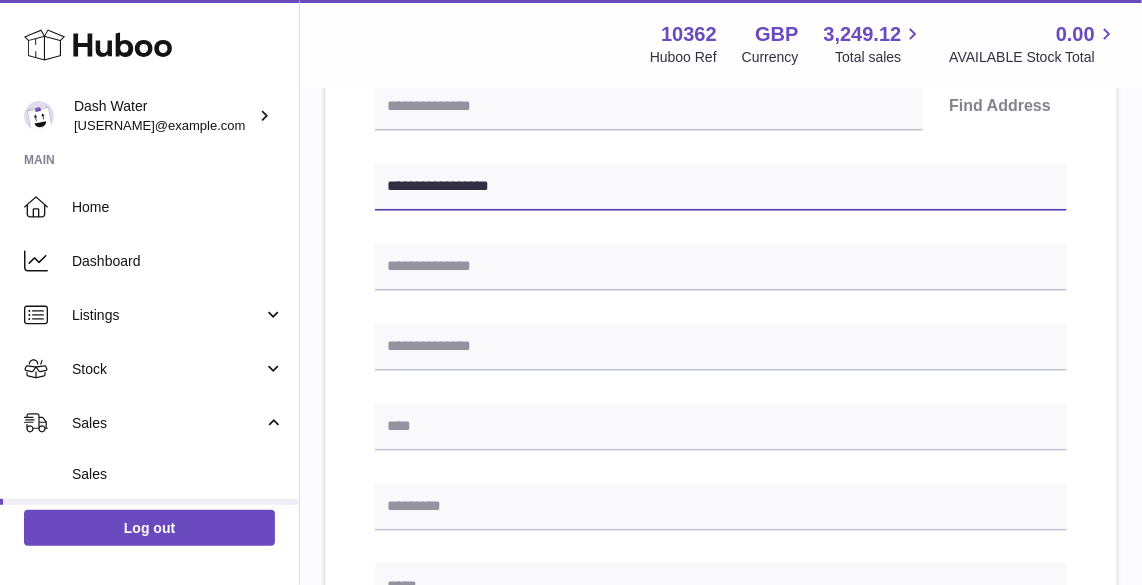 type on "**********" 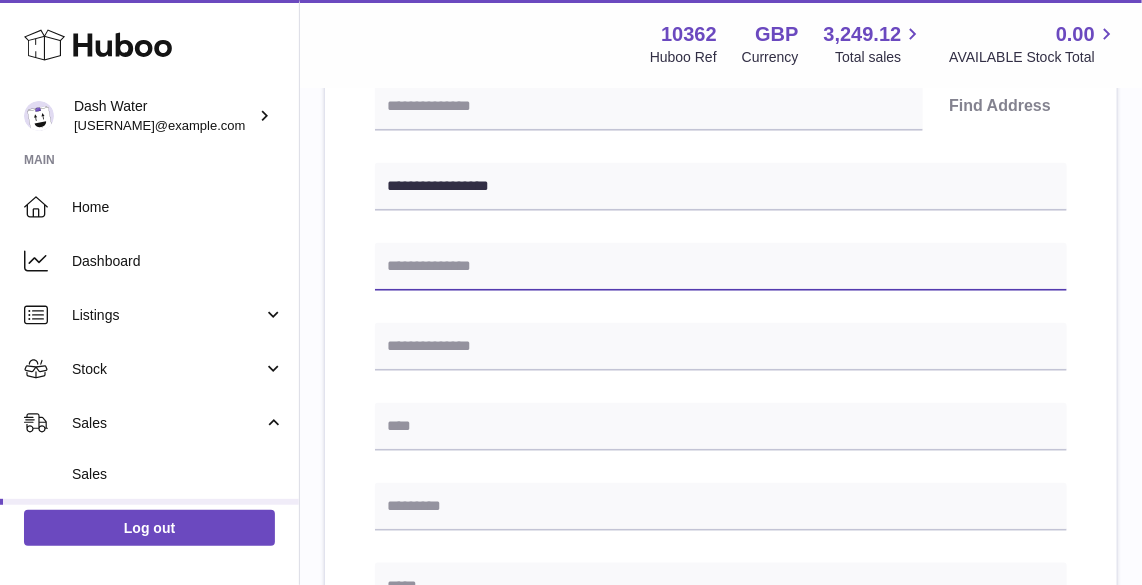click at bounding box center (721, 267) 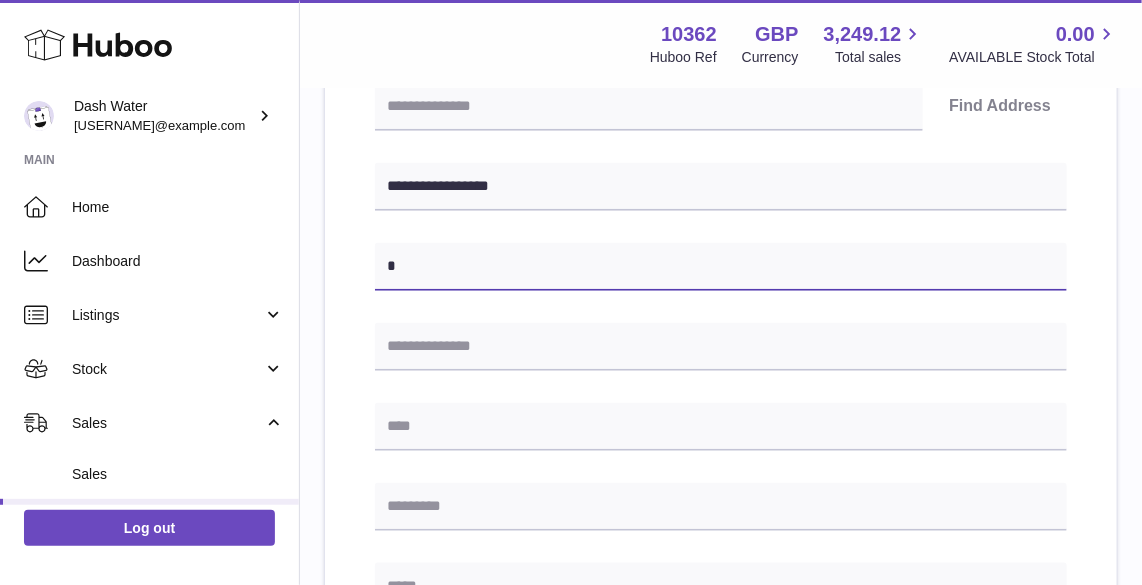 paste on "**********" 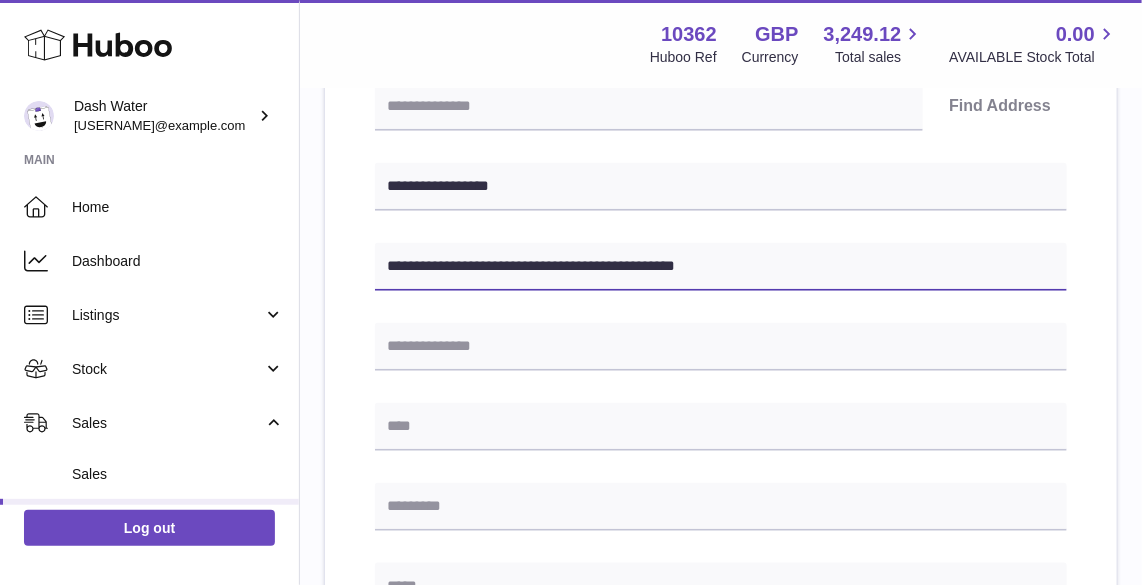 click on "**********" at bounding box center [721, 267] 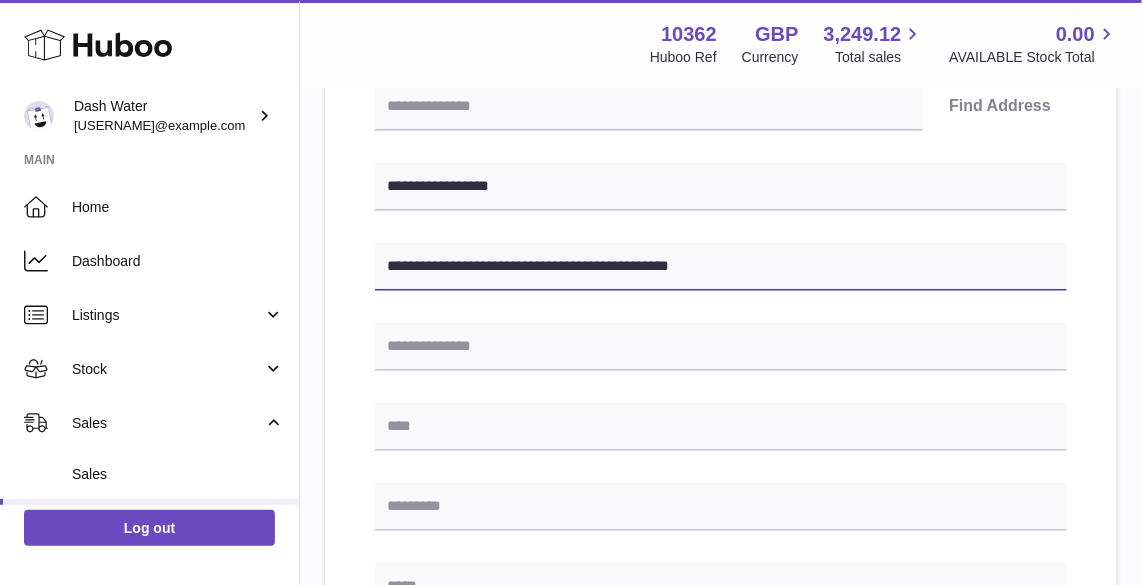 drag, startPoint x: 443, startPoint y: 263, endPoint x: 763, endPoint y: 276, distance: 320.26395 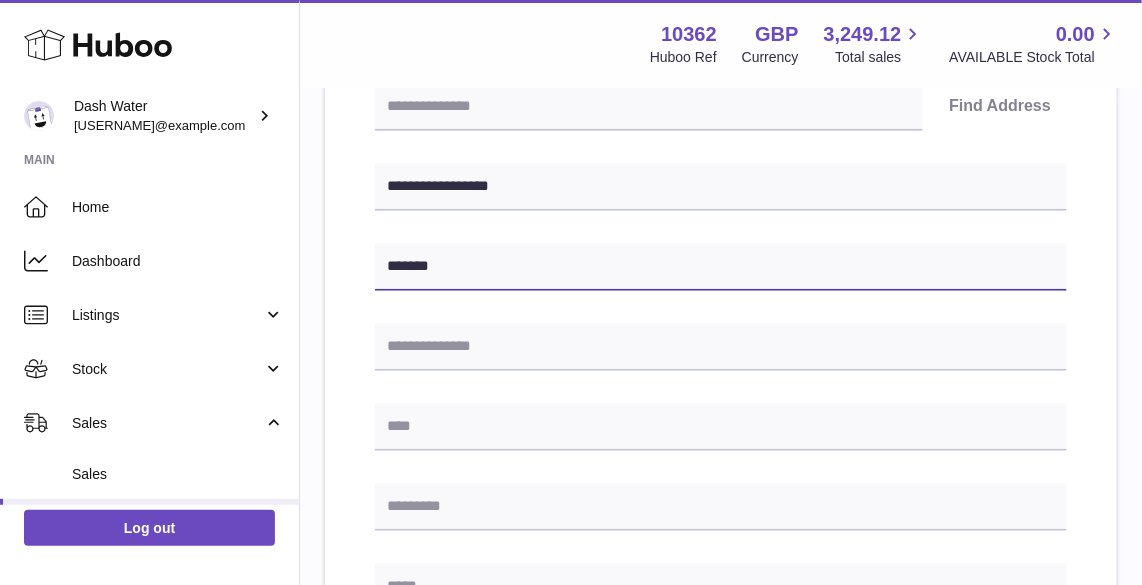 type on "*******" 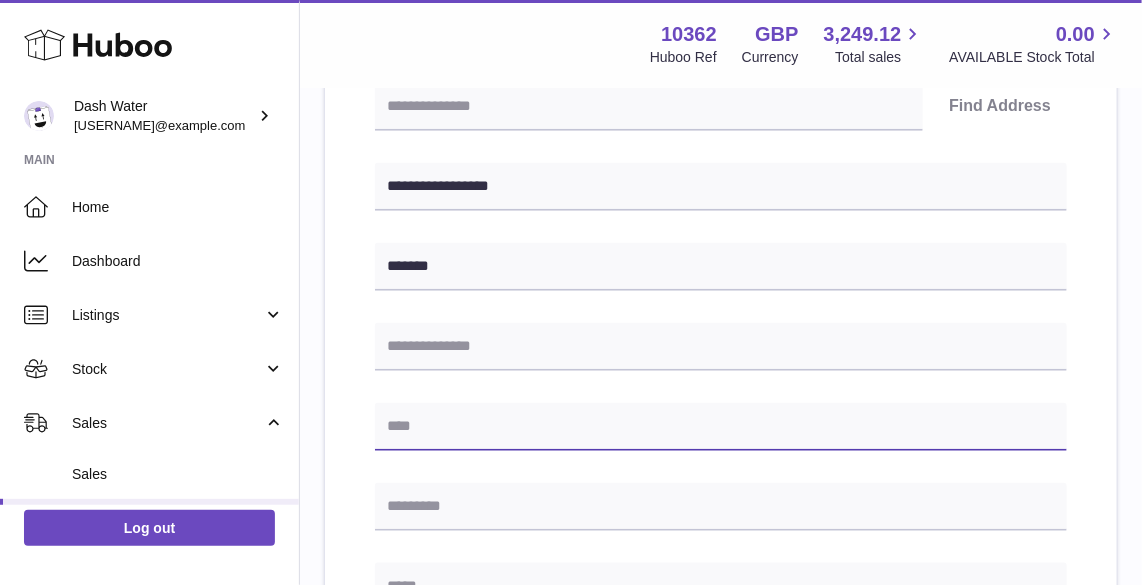 click at bounding box center (721, 427) 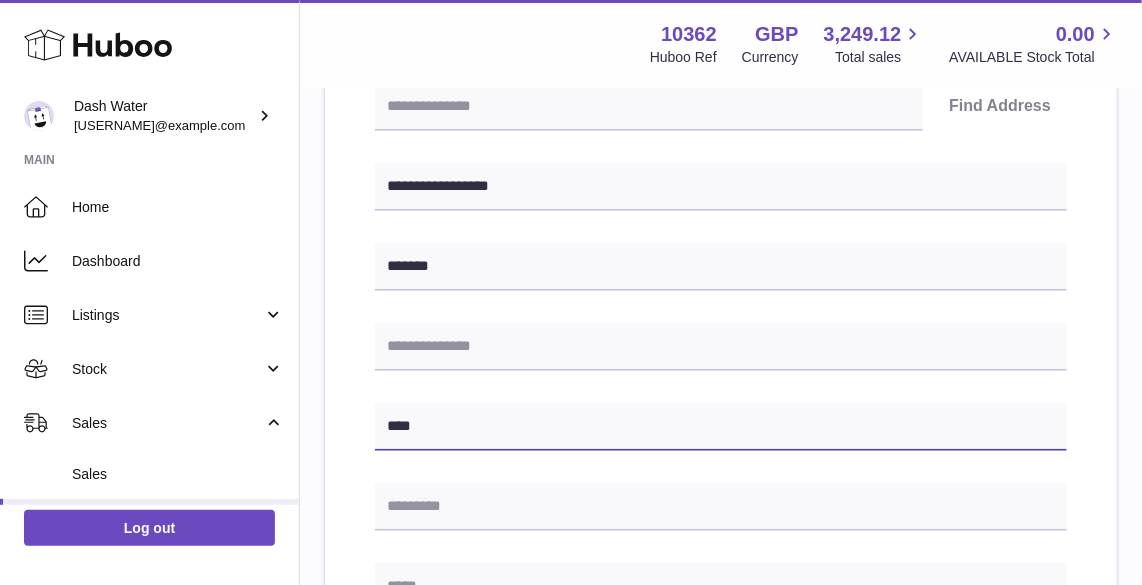 type on "****" 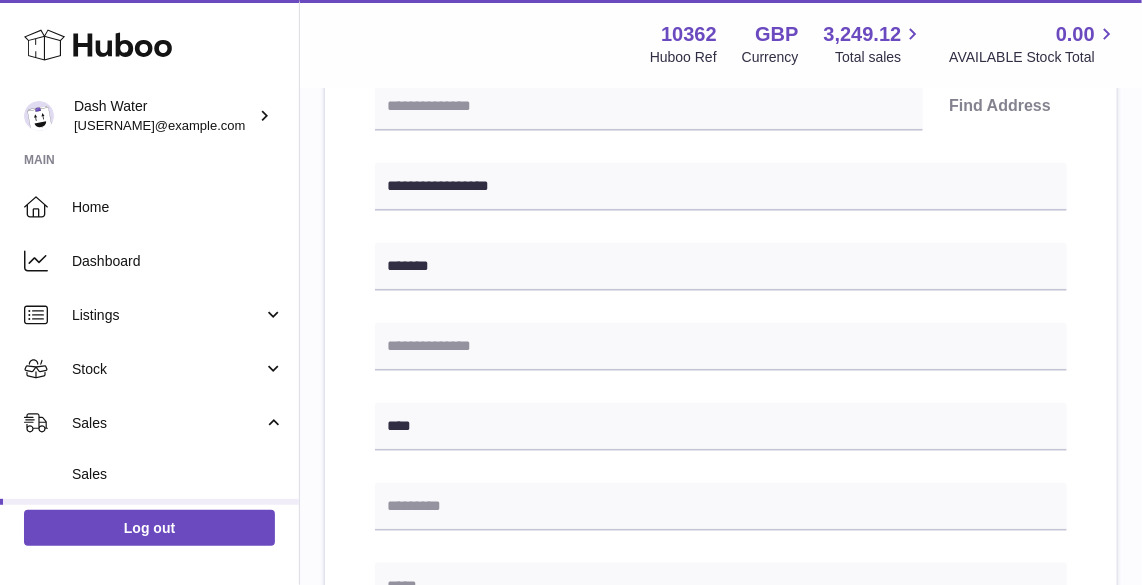 click on "**********" at bounding box center [721, 468] 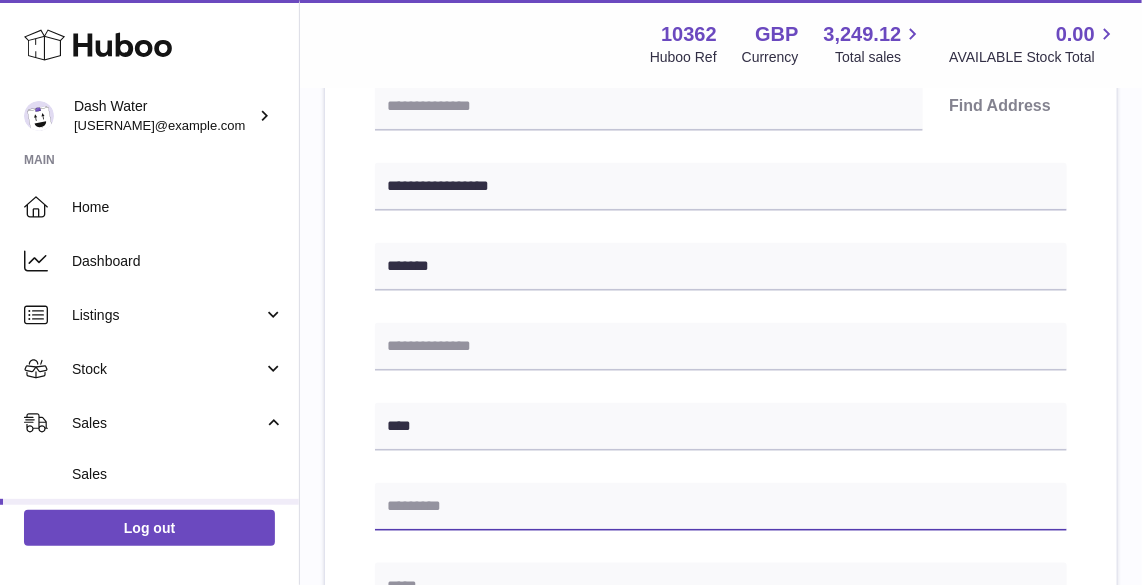 click at bounding box center (721, 507) 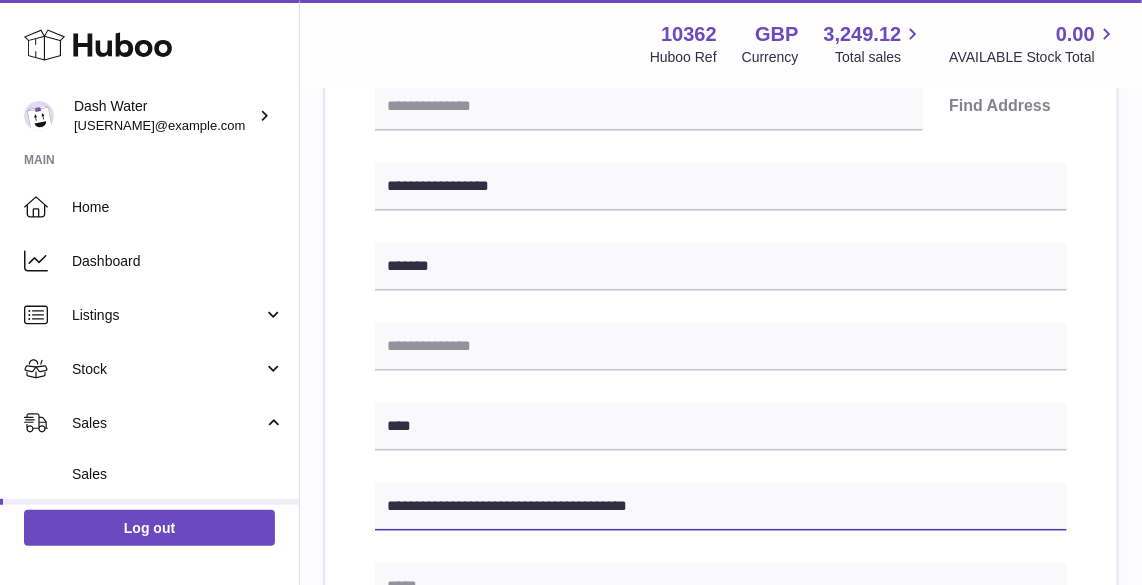 drag, startPoint x: 427, startPoint y: 504, endPoint x: 384, endPoint y: 502, distance: 43.046486 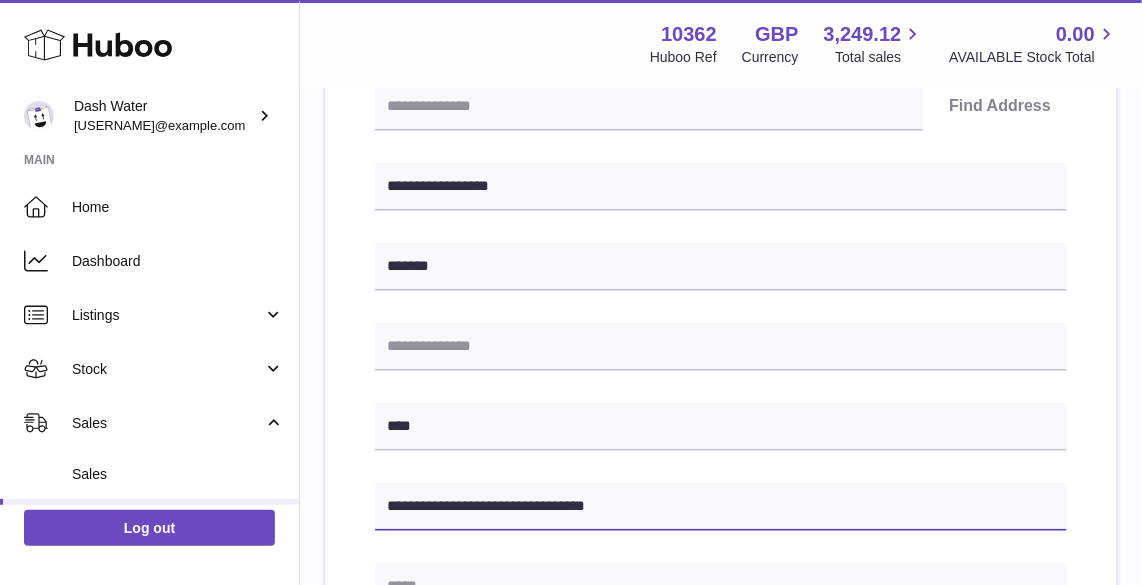 drag, startPoint x: 450, startPoint y: 501, endPoint x: 655, endPoint y: 515, distance: 205.4775 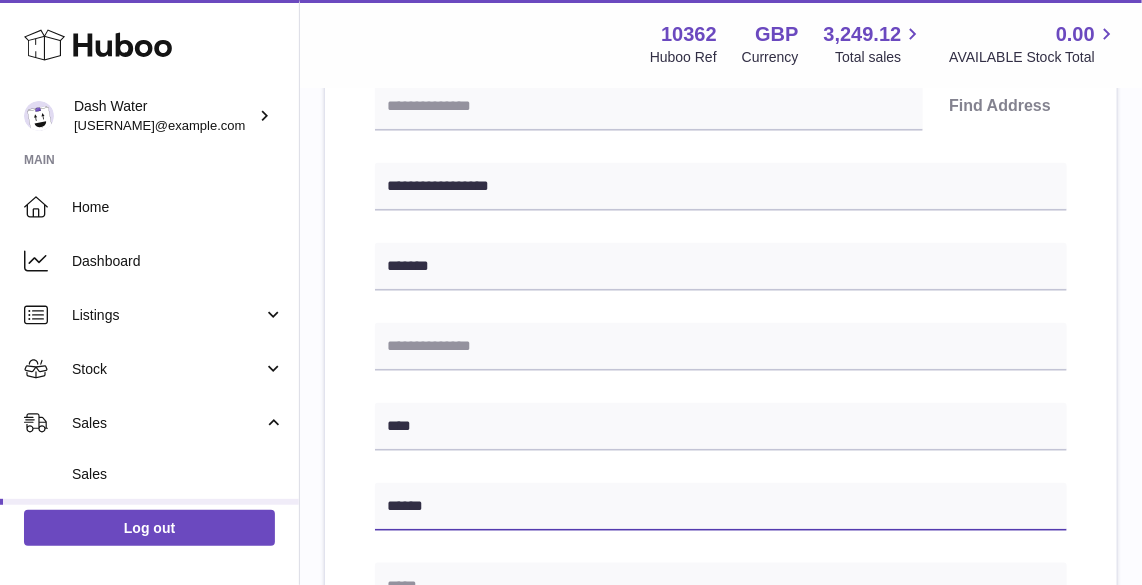 type on "******" 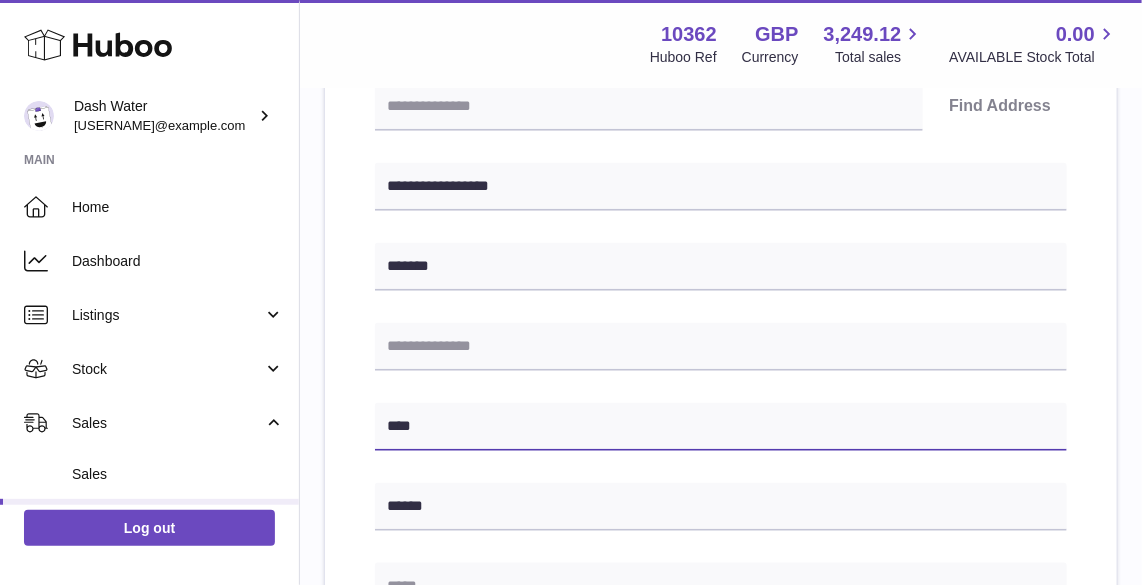 click on "****" at bounding box center (721, 427) 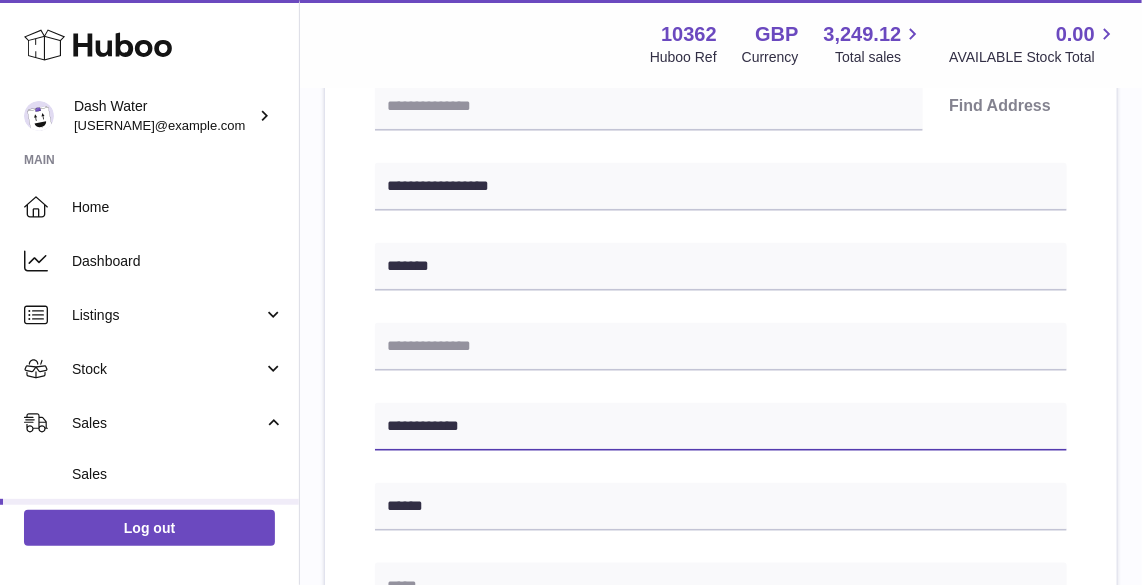 type on "**********" 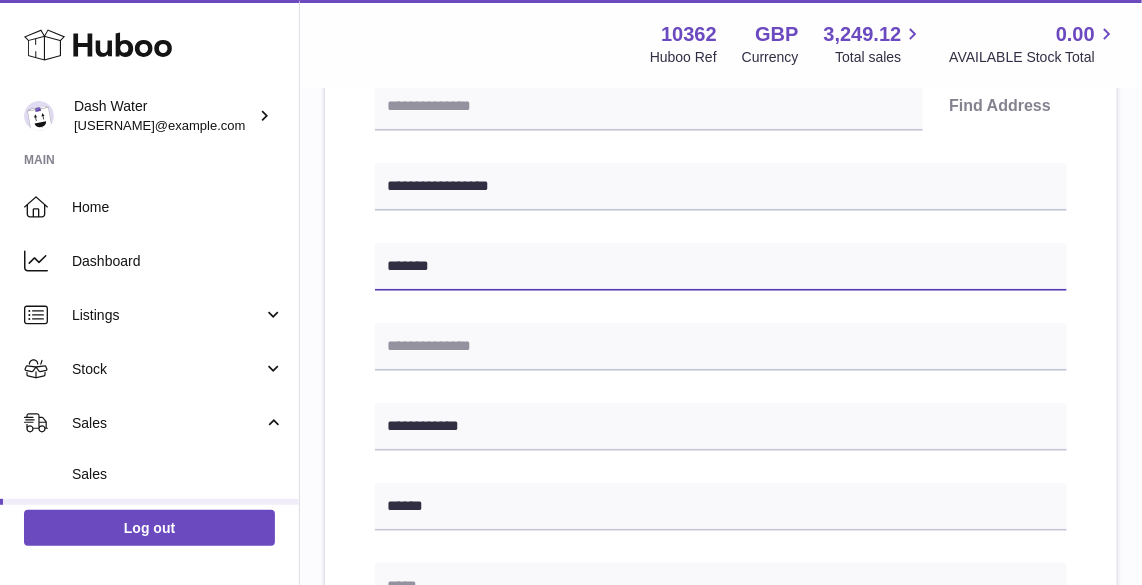 drag, startPoint x: 460, startPoint y: 260, endPoint x: 311, endPoint y: 259, distance: 149.00336 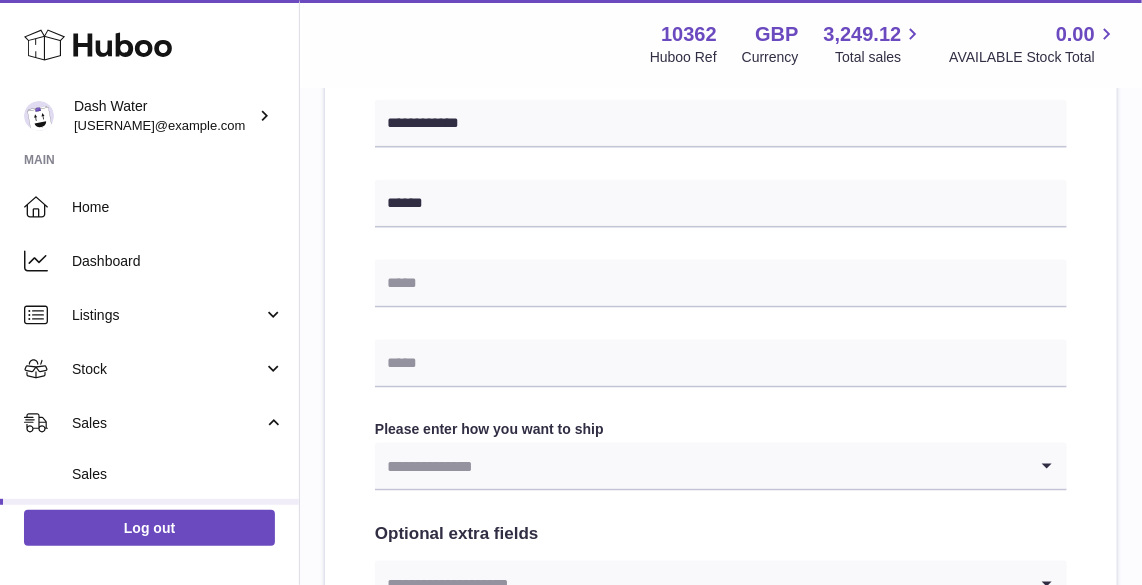 scroll, scrollTop: 754, scrollLeft: 0, axis: vertical 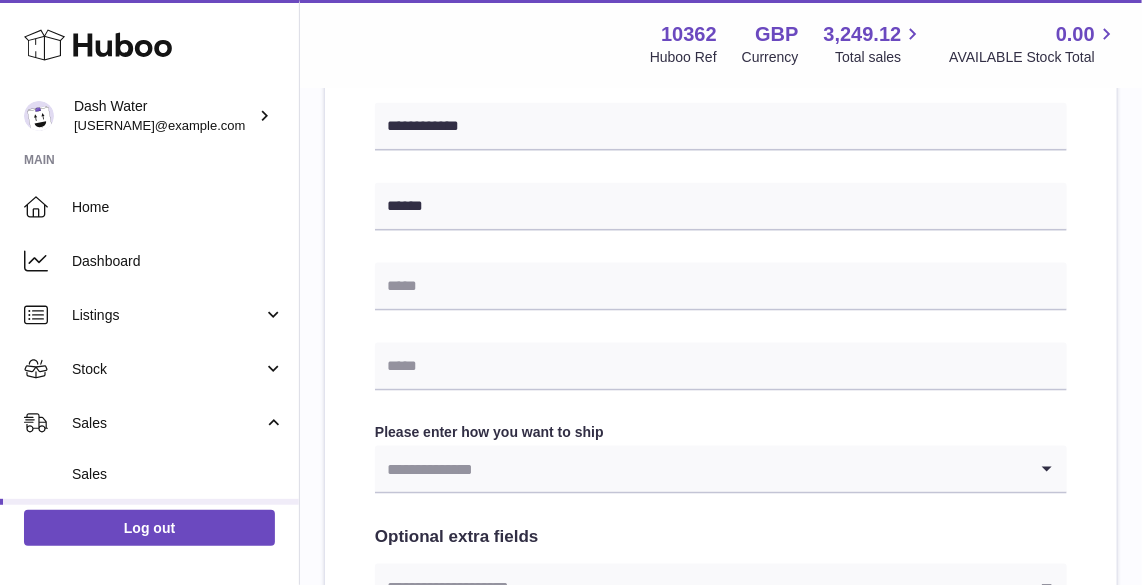 type 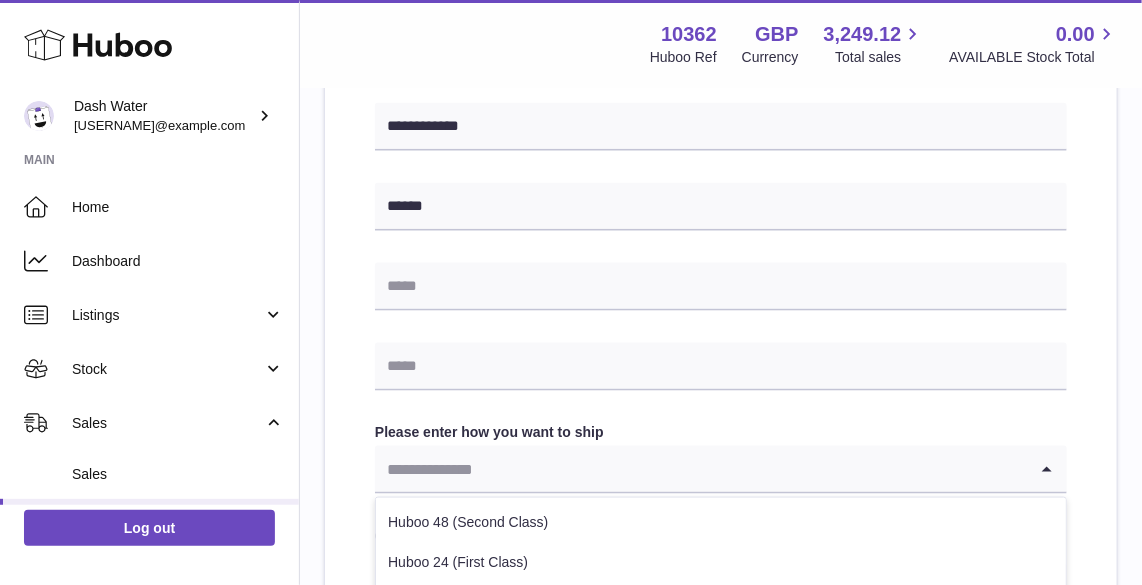 click at bounding box center (701, 469) 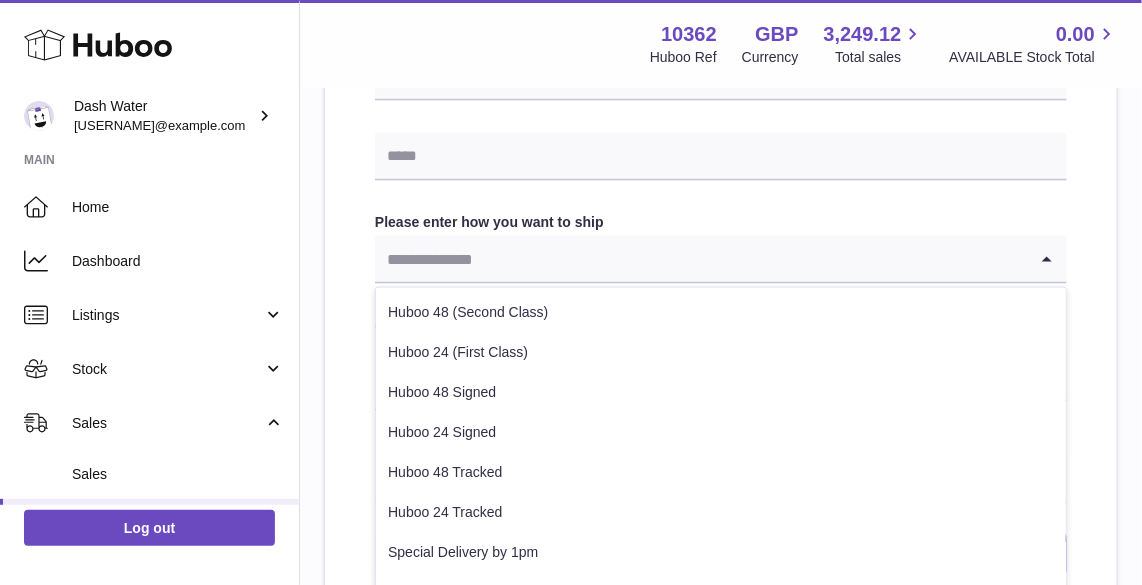 scroll, scrollTop: 968, scrollLeft: 0, axis: vertical 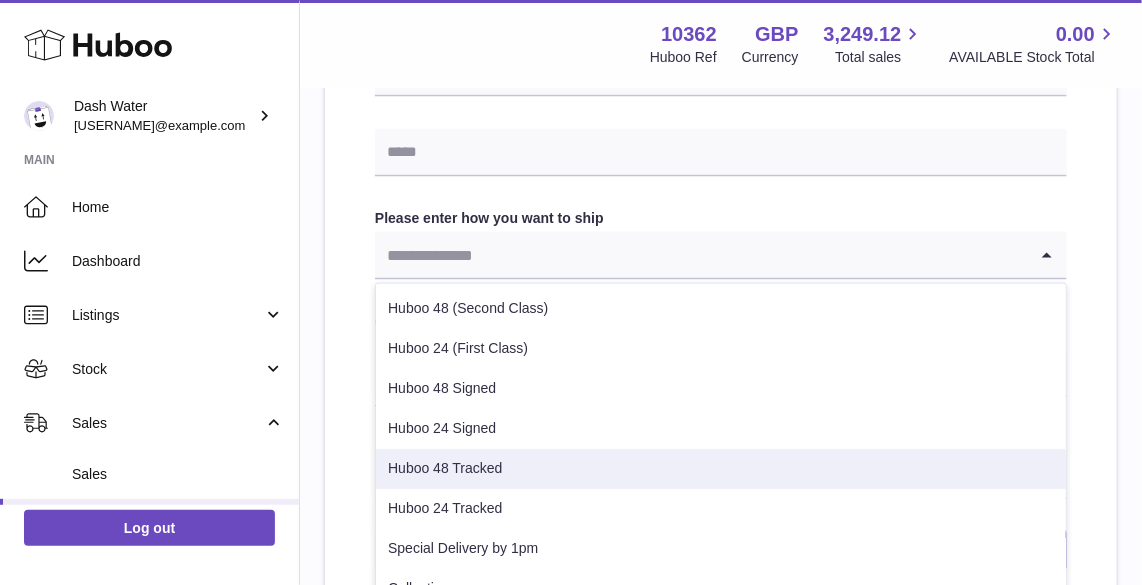 click on "Huboo 48 Tracked" at bounding box center [721, 469] 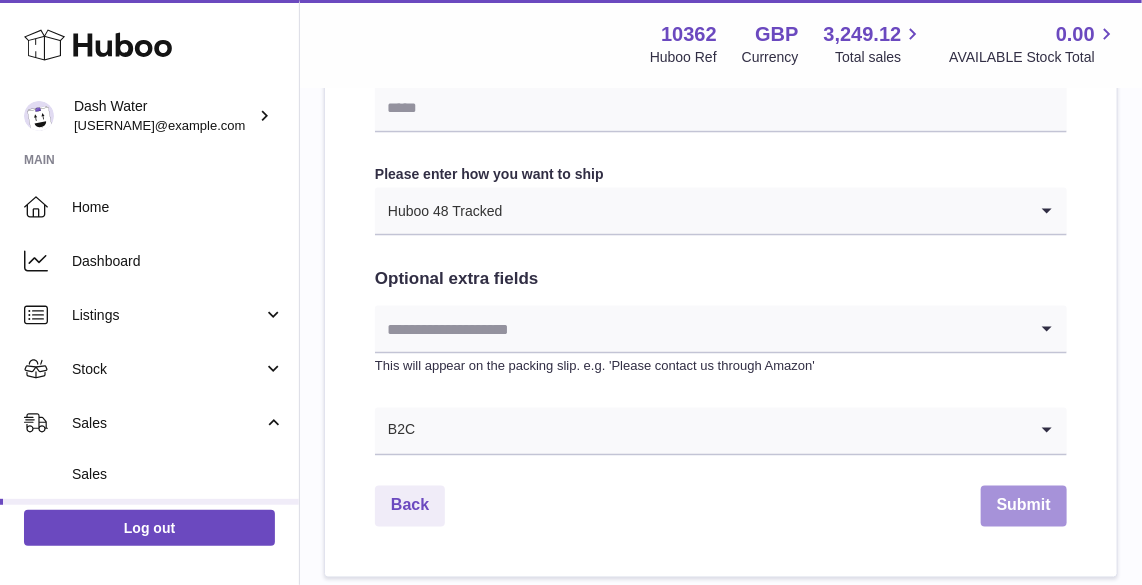 scroll, scrollTop: 1014, scrollLeft: 0, axis: vertical 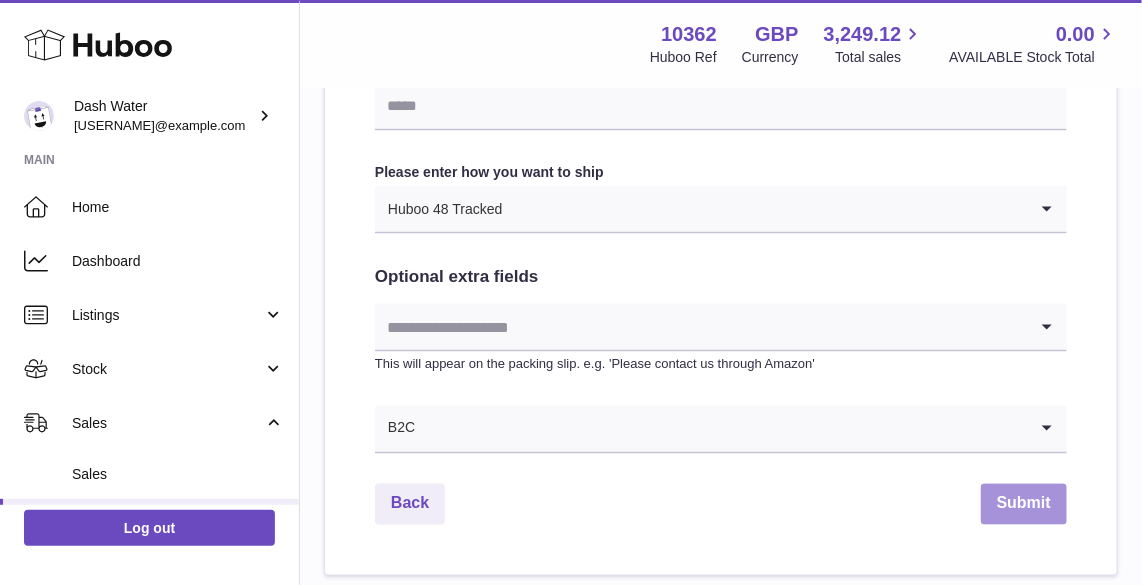 click on "Submit" at bounding box center (1024, 504) 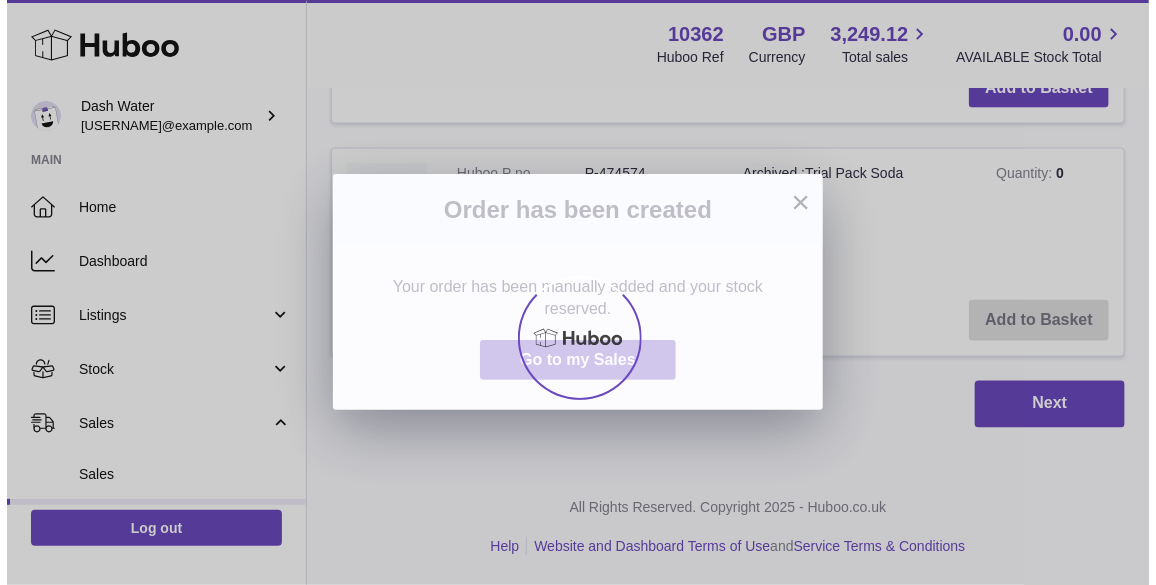 scroll, scrollTop: 0, scrollLeft: 0, axis: both 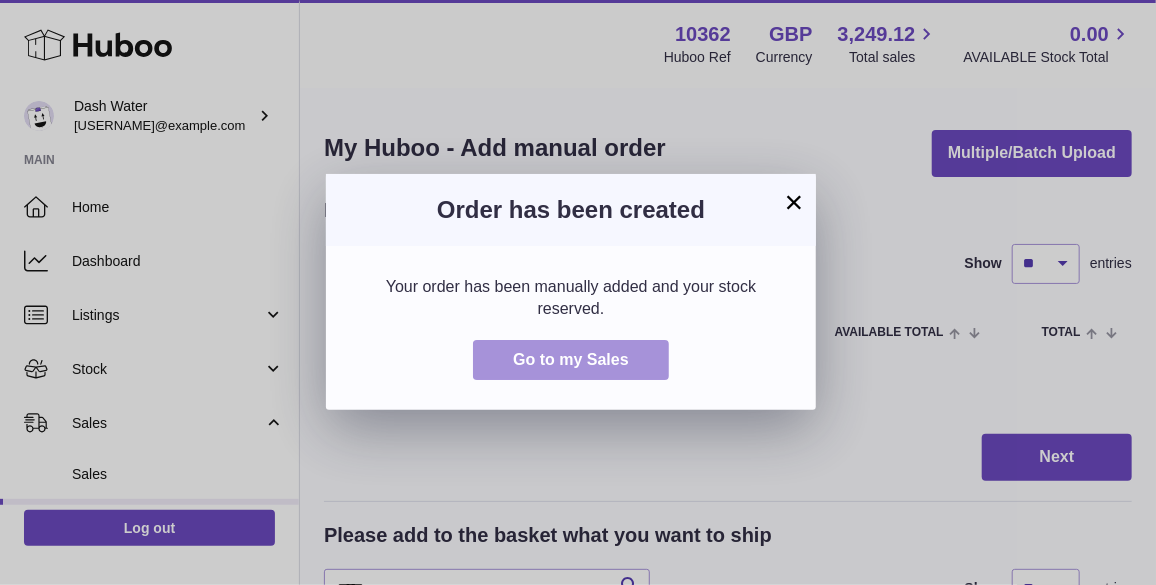 click on "Go to my Sales" at bounding box center (571, 360) 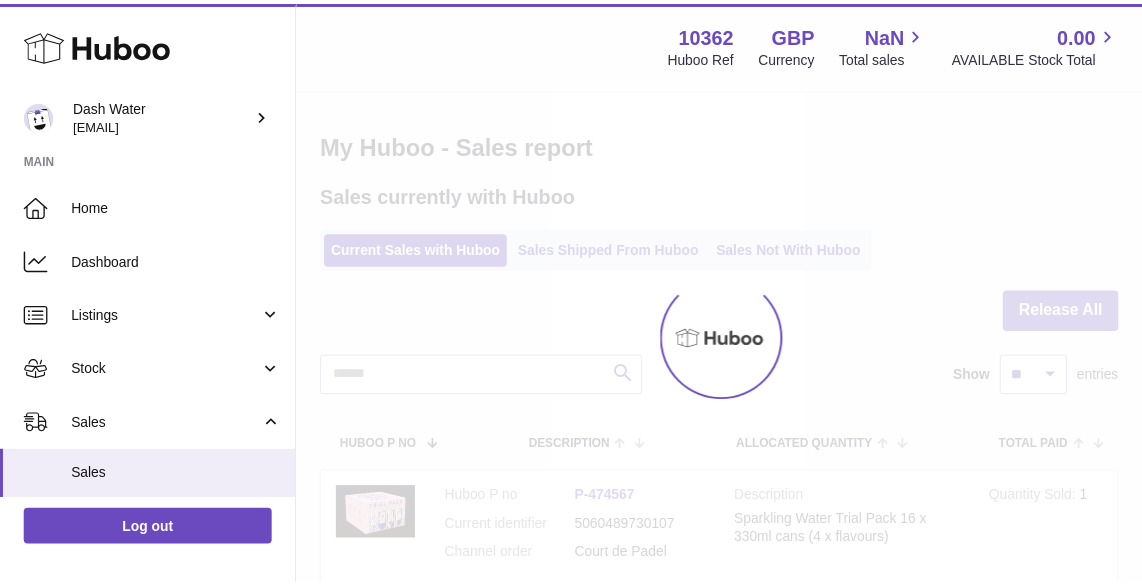 scroll, scrollTop: 0, scrollLeft: 0, axis: both 